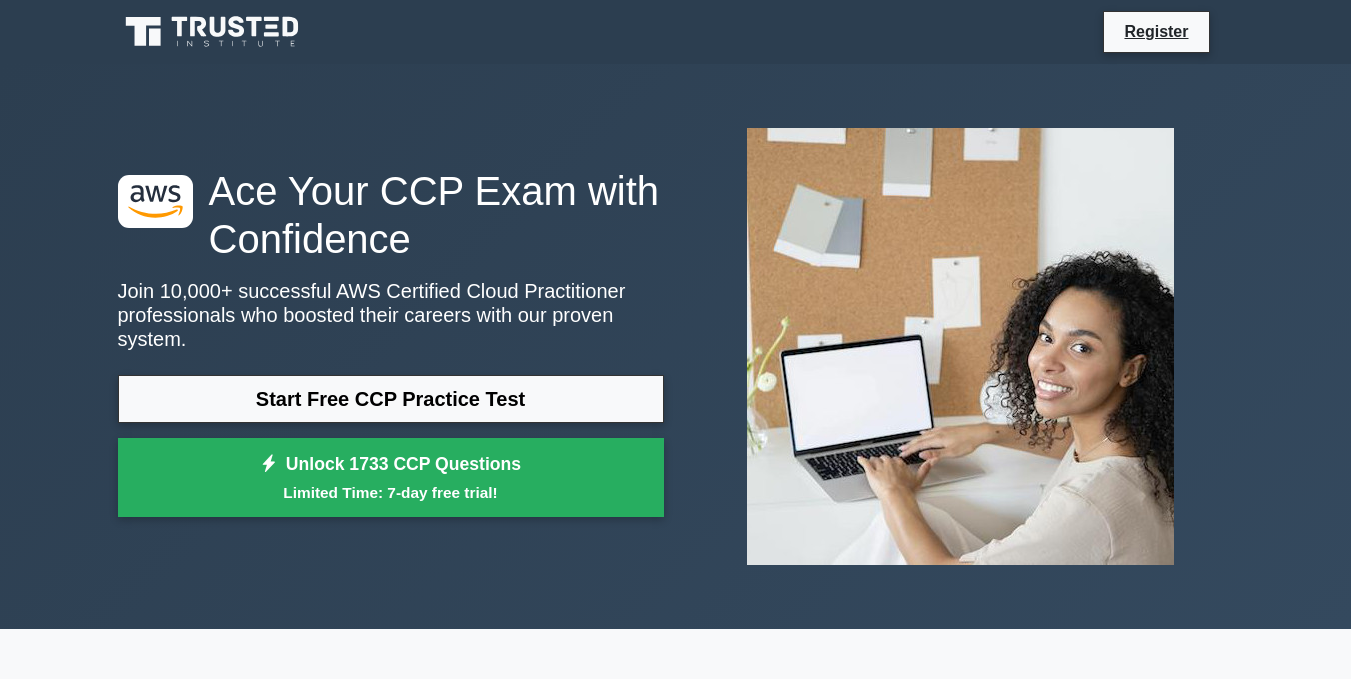scroll, scrollTop: 0, scrollLeft: 0, axis: both 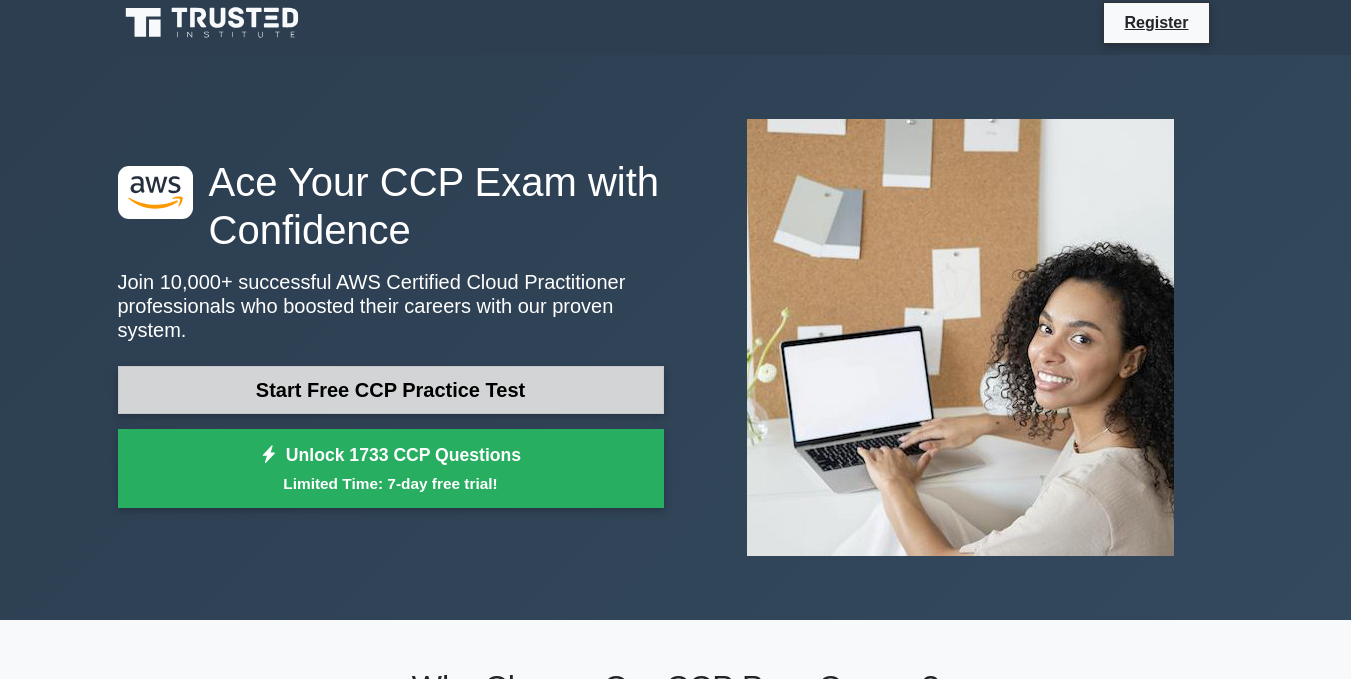 click on "Start Free CCP Practice Test" at bounding box center [391, 390] 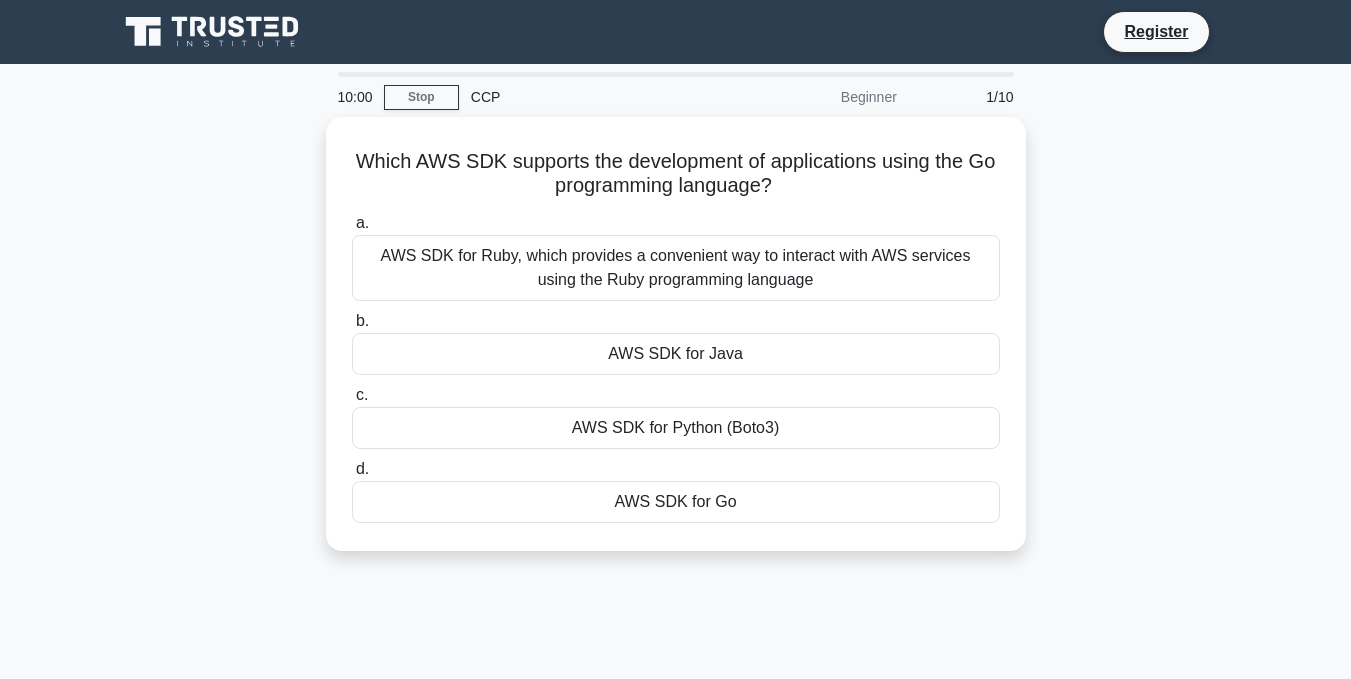 scroll, scrollTop: 0, scrollLeft: 0, axis: both 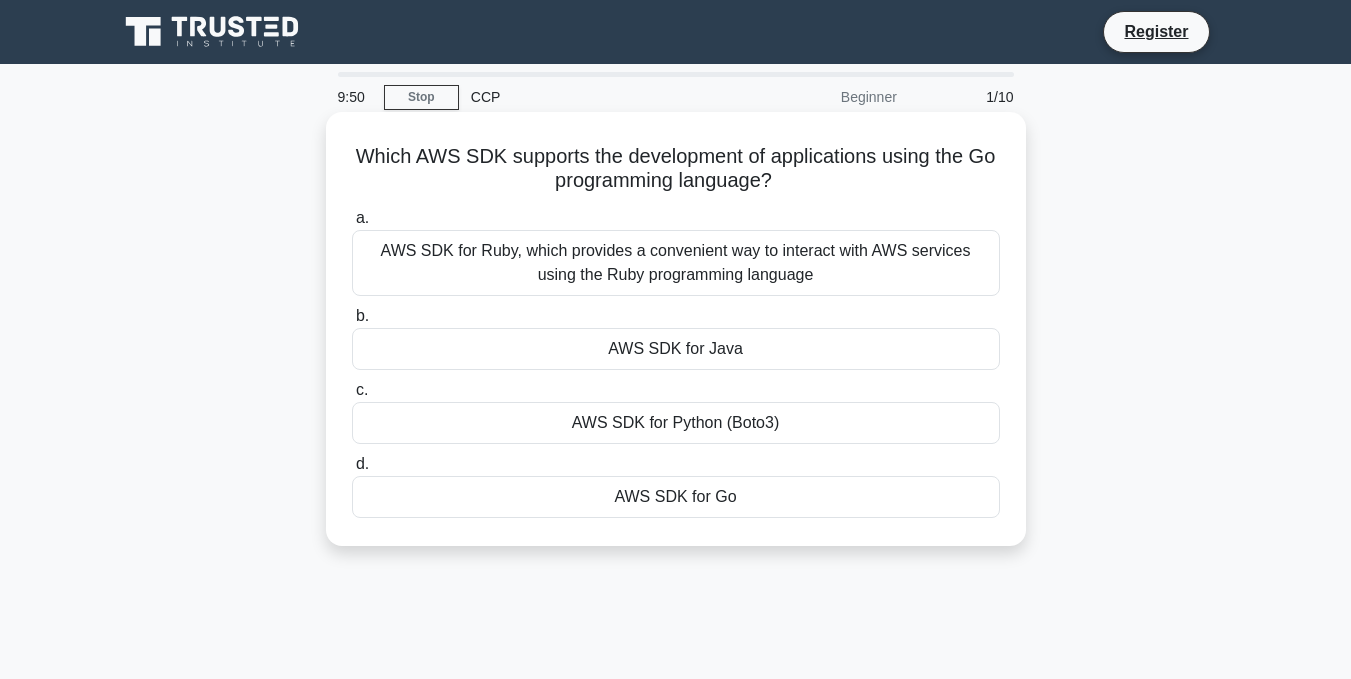click on "AWS SDK for Java" at bounding box center (676, 349) 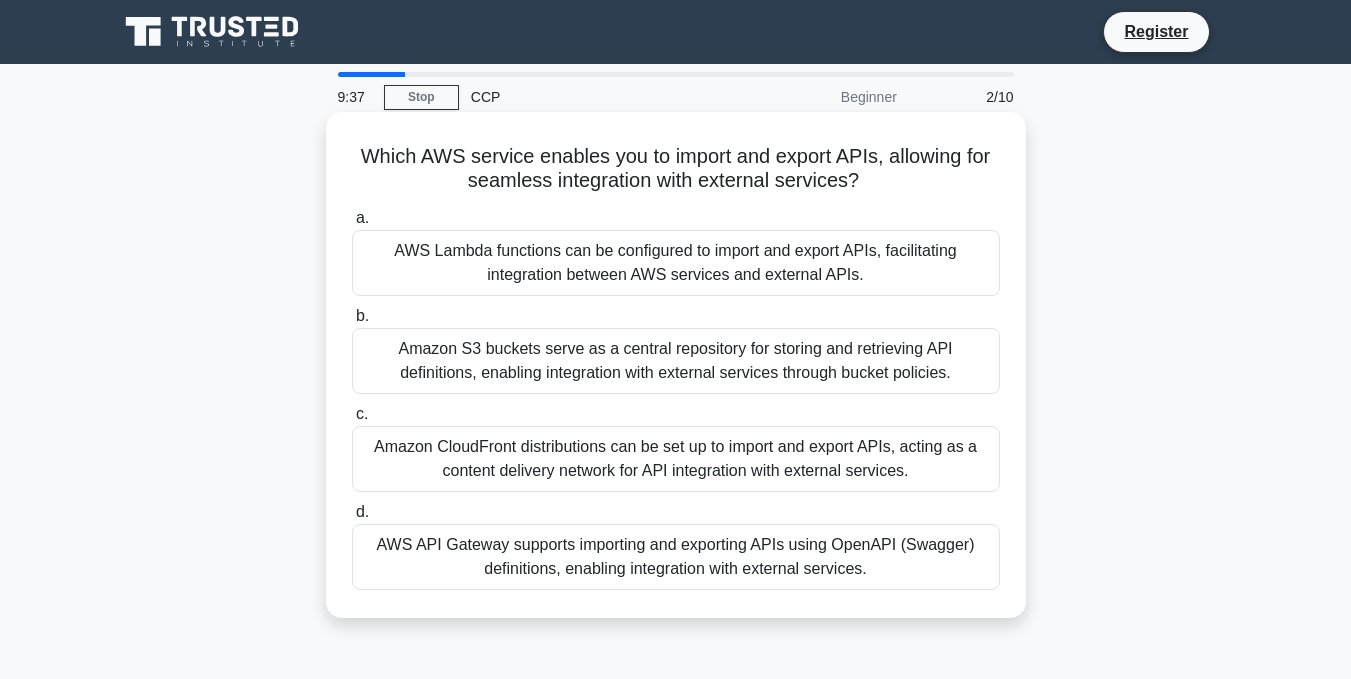 click on "AWS Lambda functions can be configured to import and export APIs, facilitating integration between AWS services and external APIs." at bounding box center [676, 263] 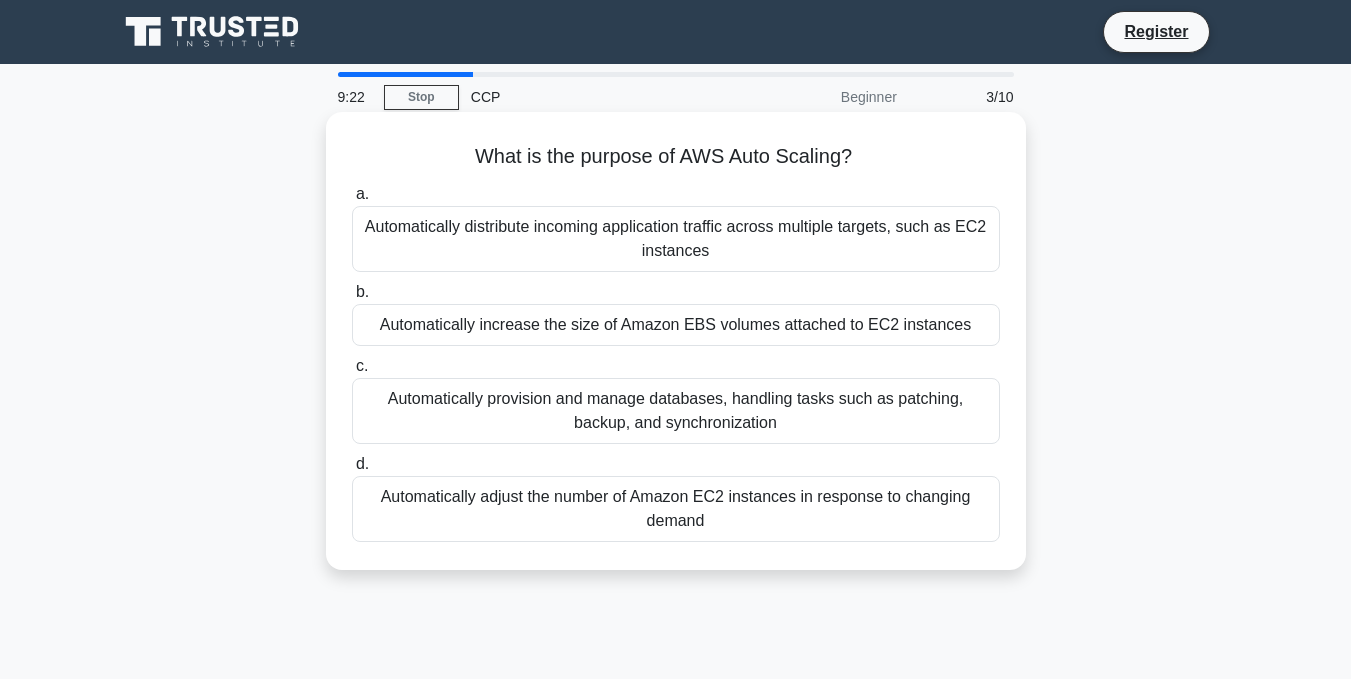 click on "Automatically increase the size of Amazon EBS volumes attached to EC2 instances" at bounding box center [676, 325] 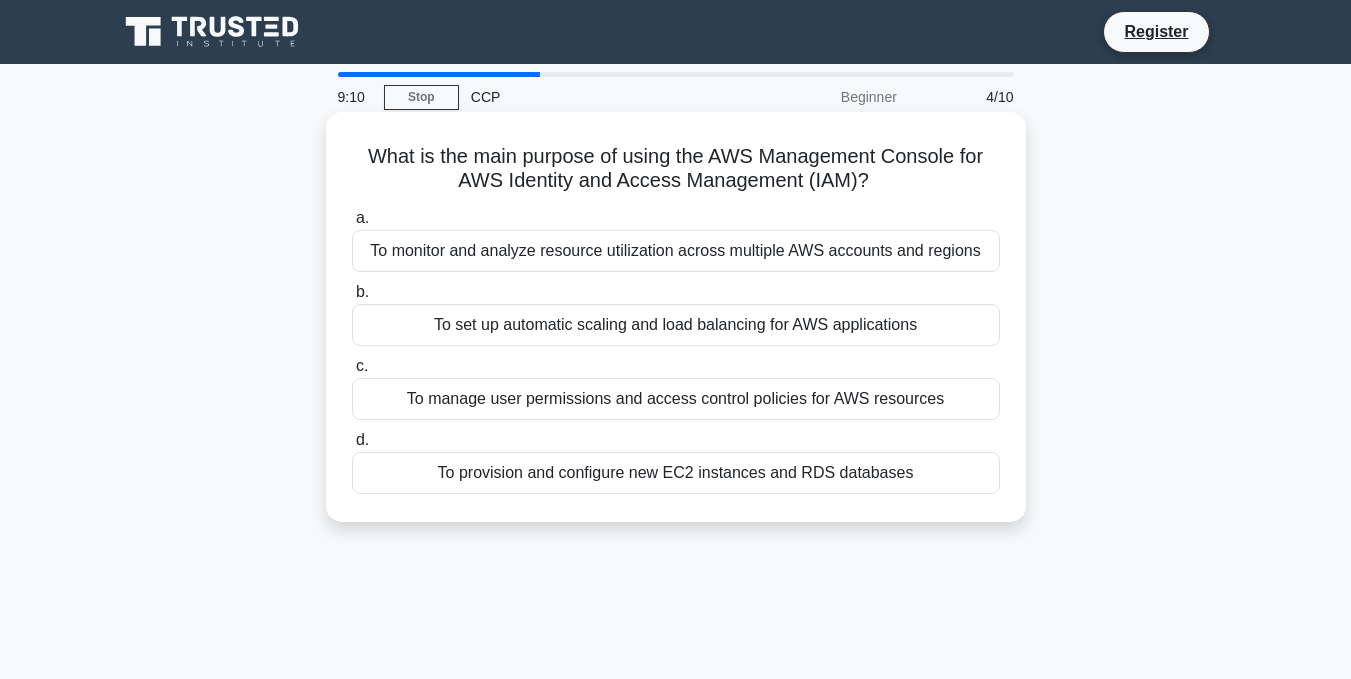 click on "To manage user permissions and access control policies for AWS resources" at bounding box center (676, 399) 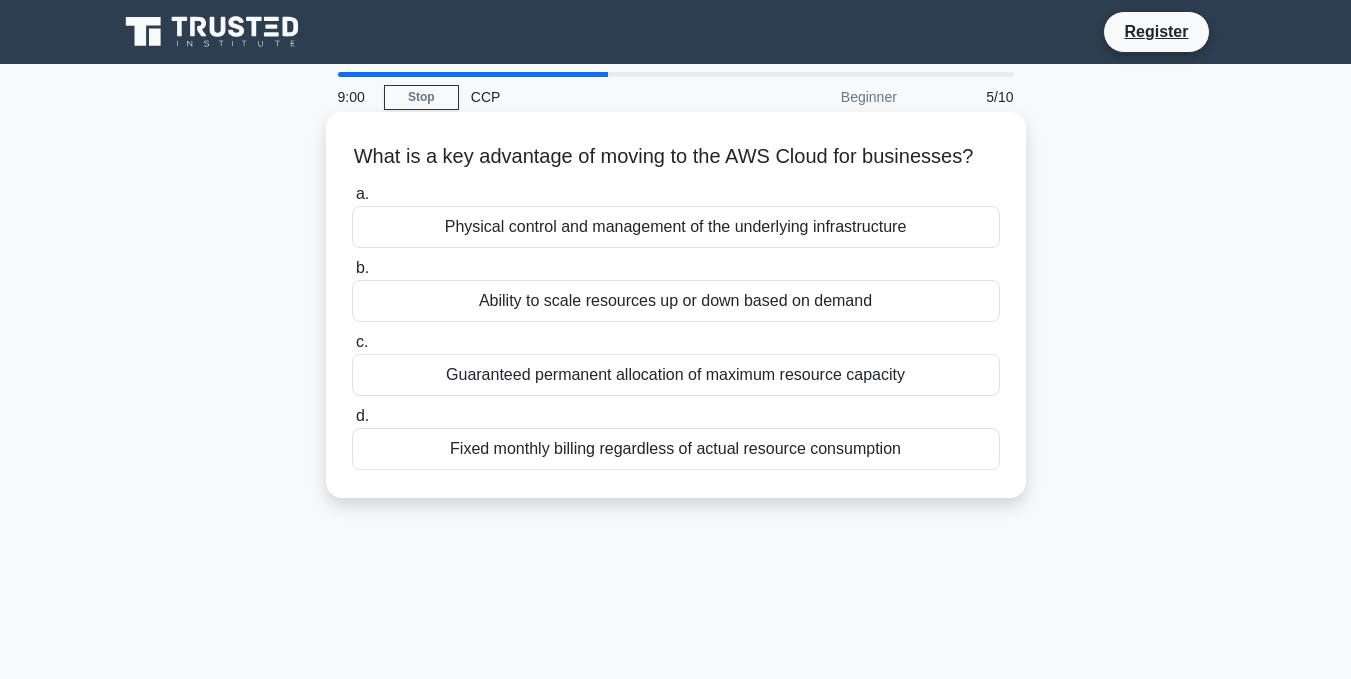 click on "Ability to scale resources up or down based on demand" at bounding box center (676, 301) 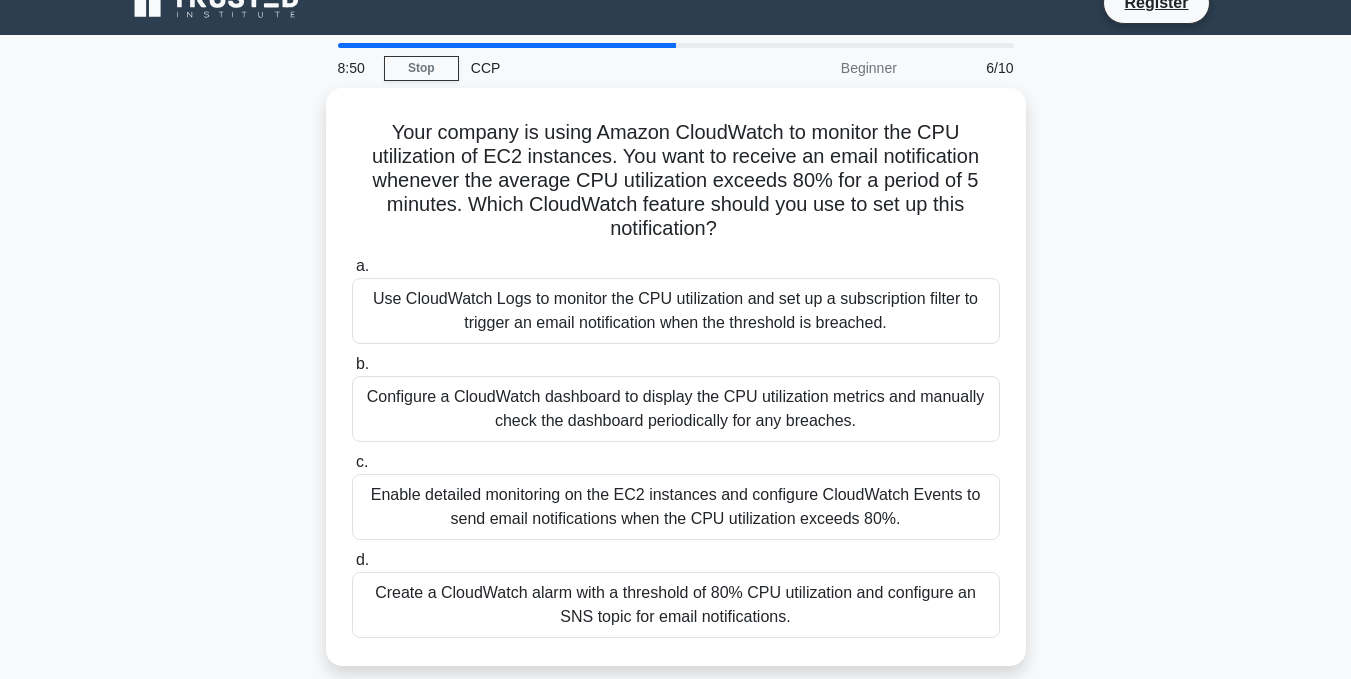 scroll, scrollTop: 30, scrollLeft: 0, axis: vertical 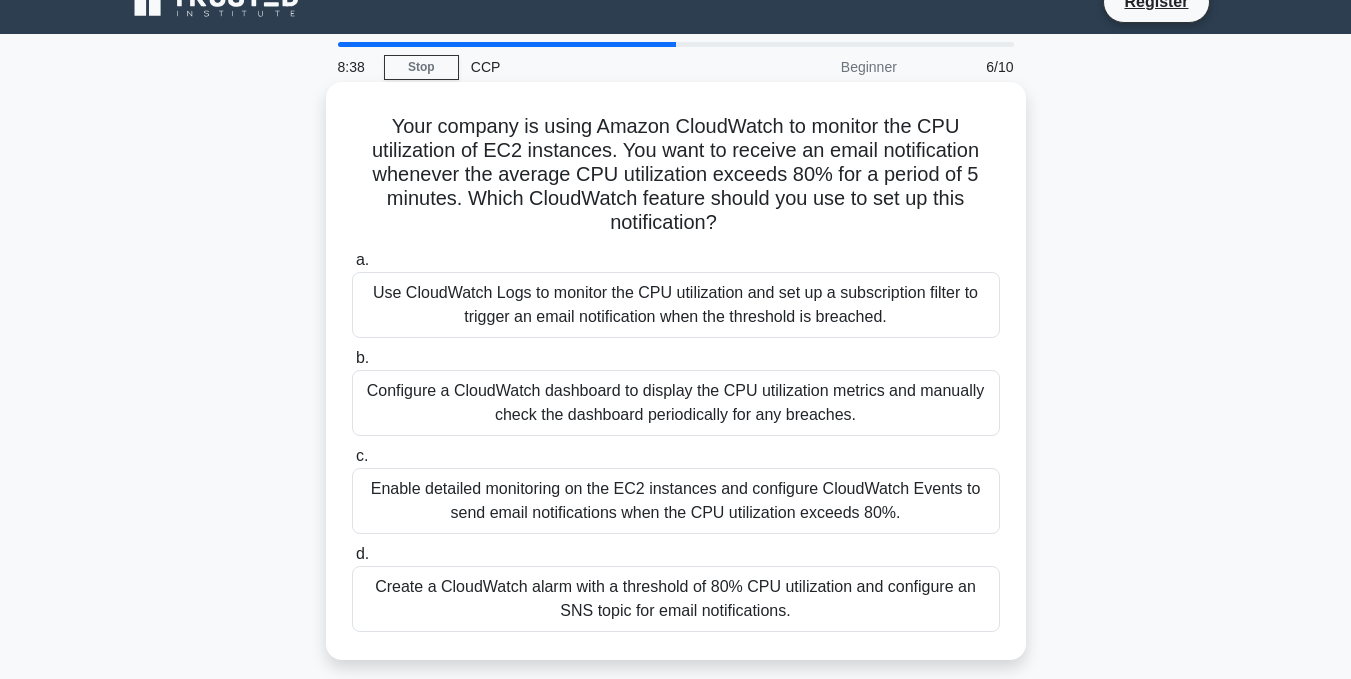 click on "Create a CloudWatch alarm with a threshold of 80% CPU utilization and configure an SNS topic for email notifications." at bounding box center [676, 599] 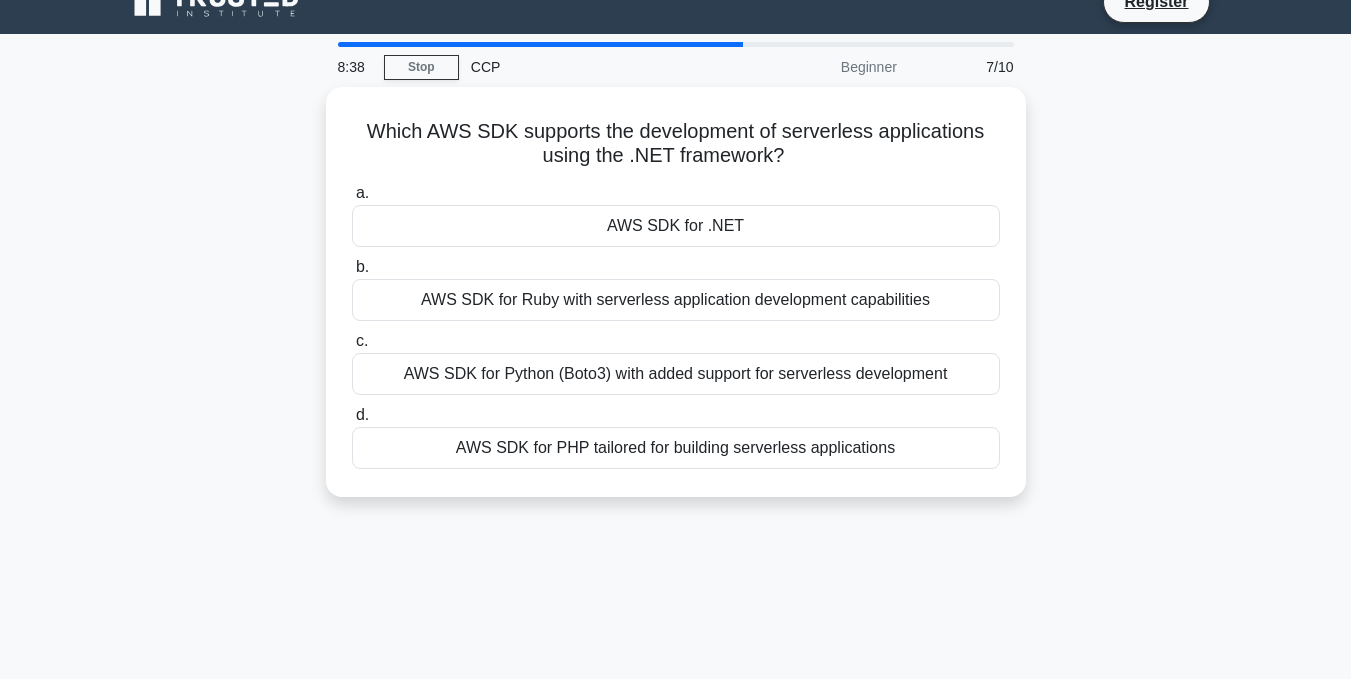 scroll, scrollTop: 0, scrollLeft: 0, axis: both 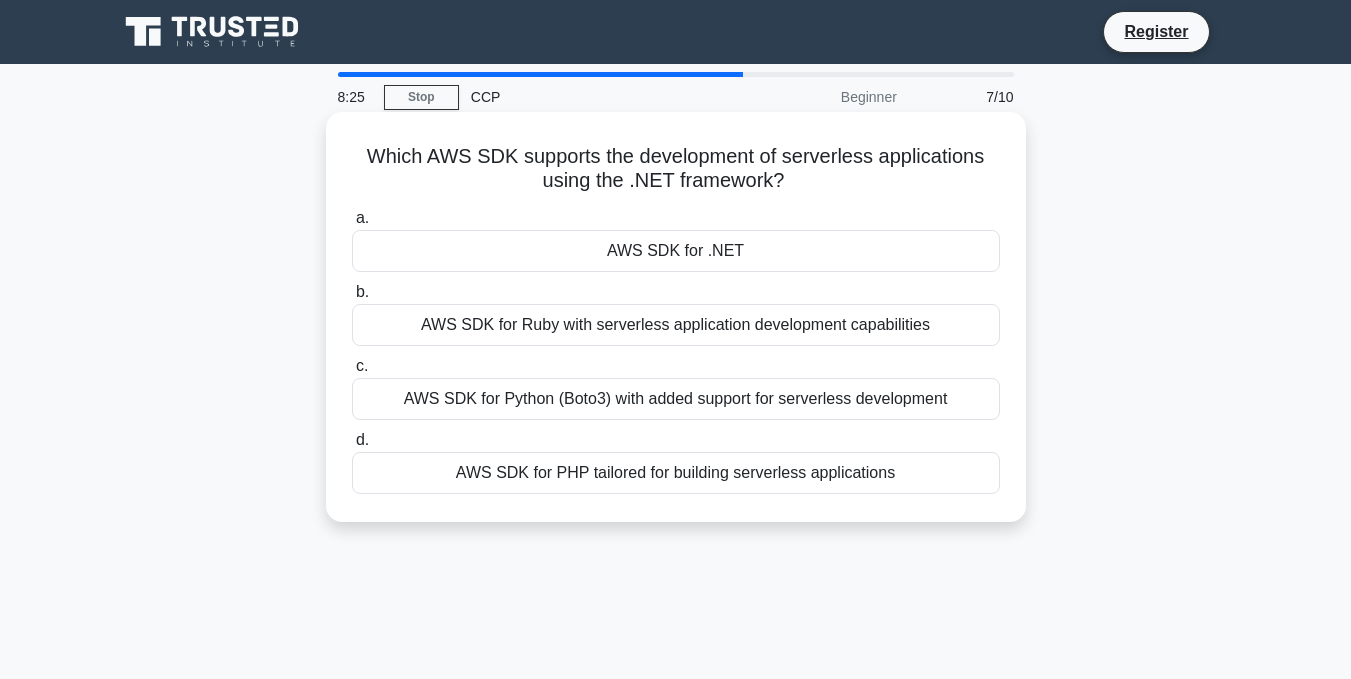 click on "AWS SDK for .NET" at bounding box center [676, 251] 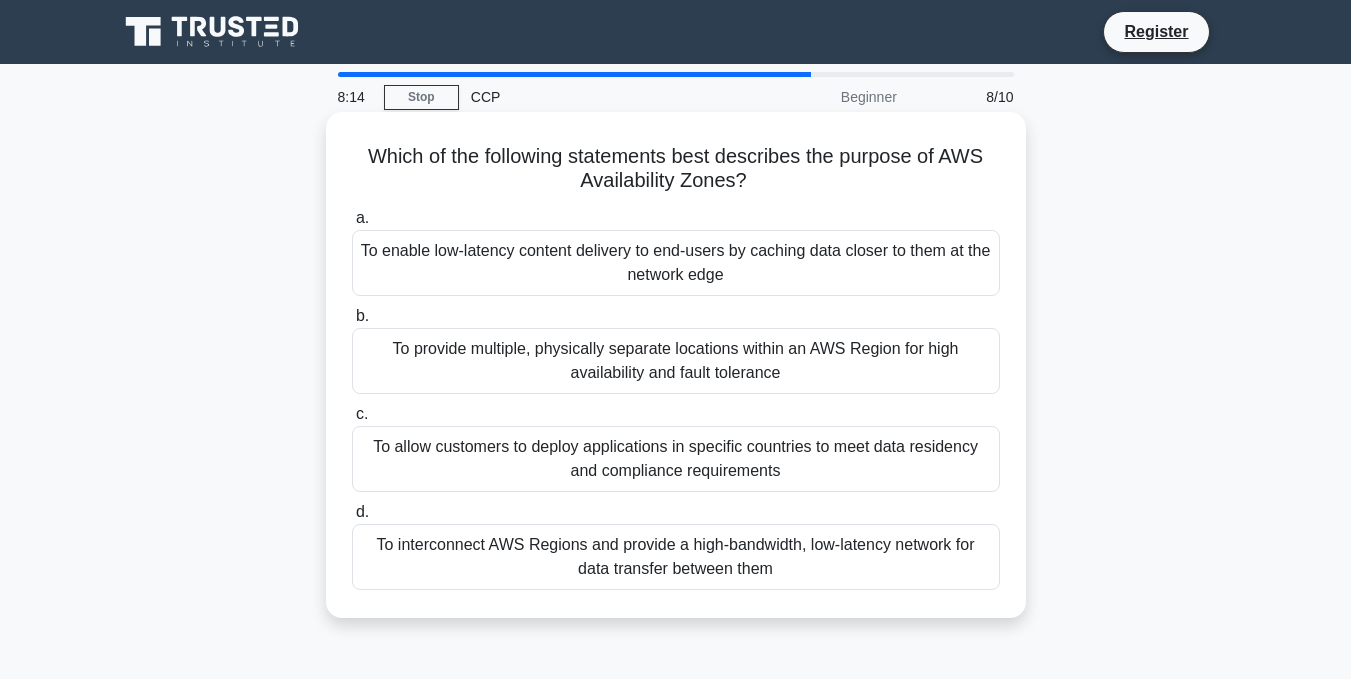 click on "To allow customers to deploy applications in specific countries to meet data residency and compliance requirements" at bounding box center (676, 459) 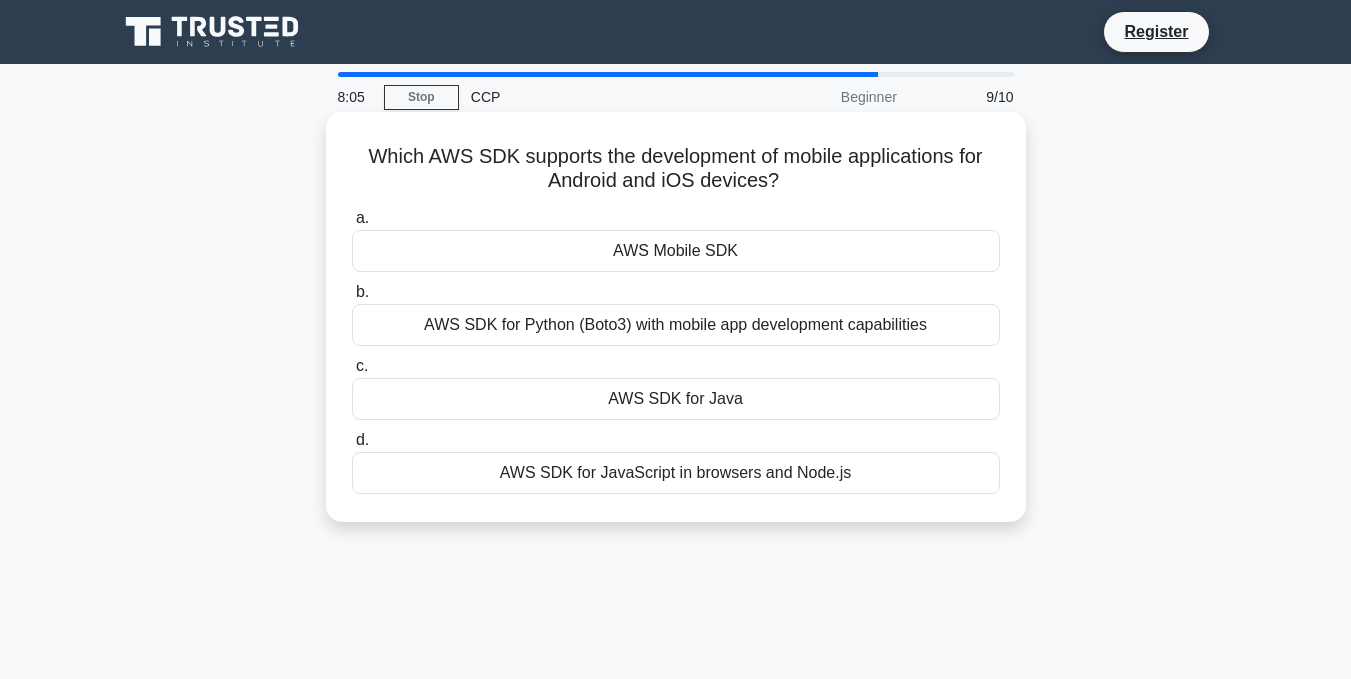 click on "AWS SDK for JavaScript in browsers and Node.js" at bounding box center [676, 473] 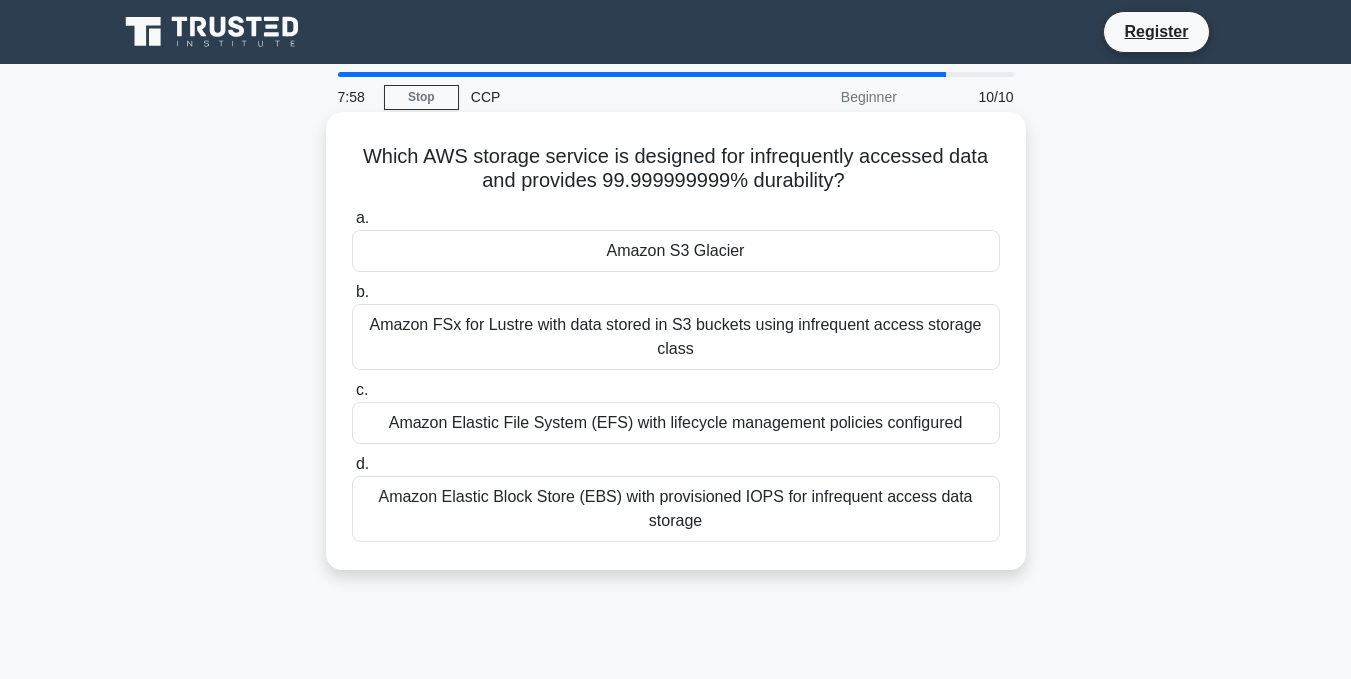 click on "Amazon S3 Glacier" at bounding box center [676, 251] 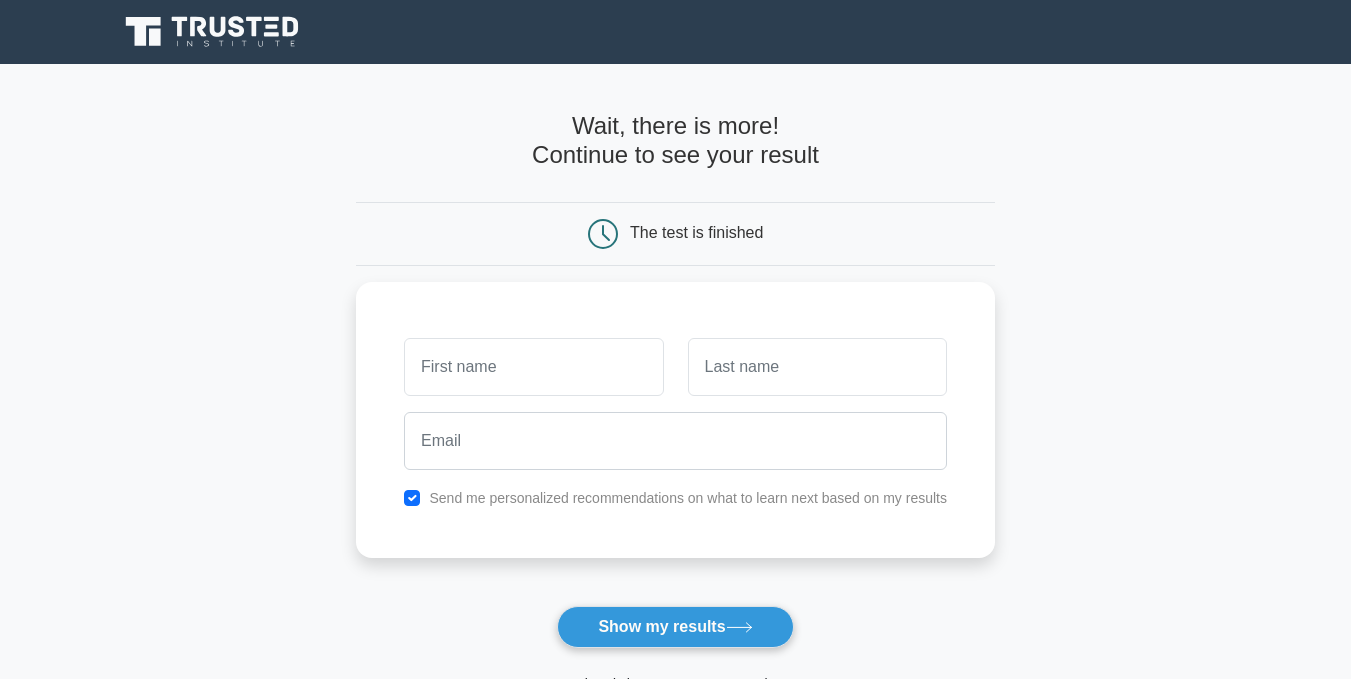 scroll, scrollTop: 0, scrollLeft: 0, axis: both 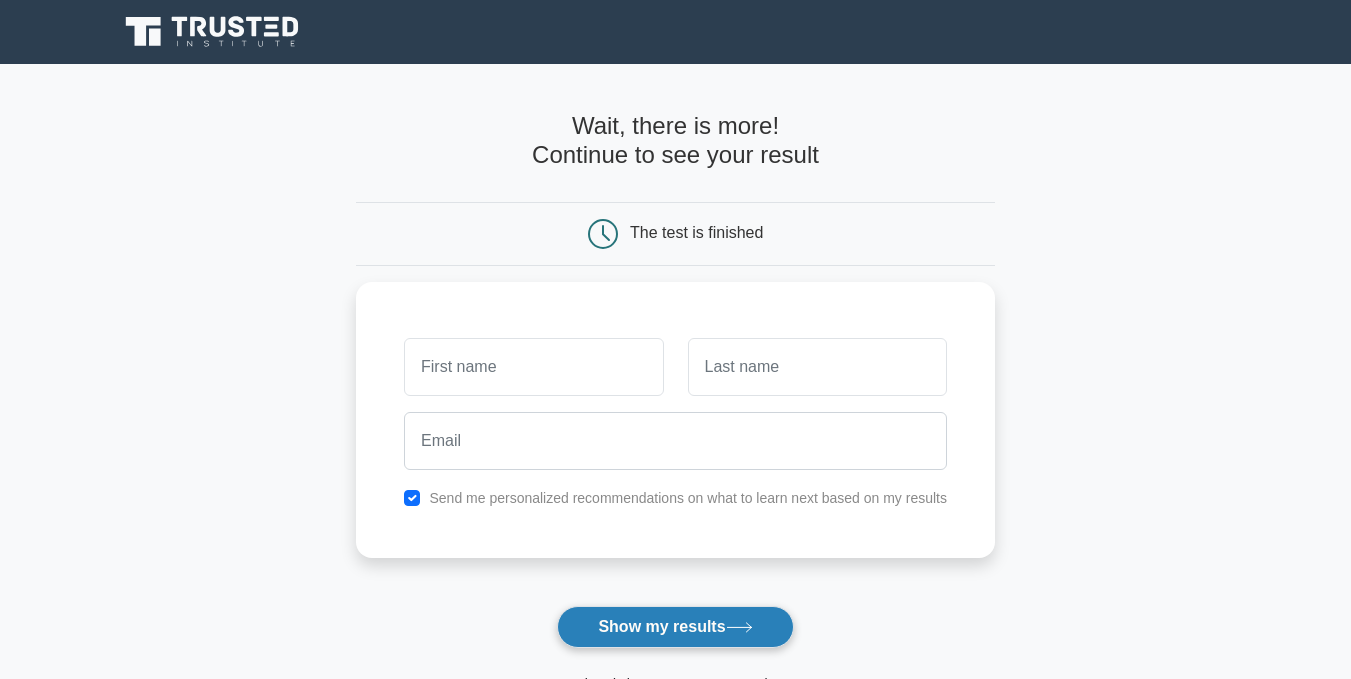 click on "Show my results" at bounding box center (675, 627) 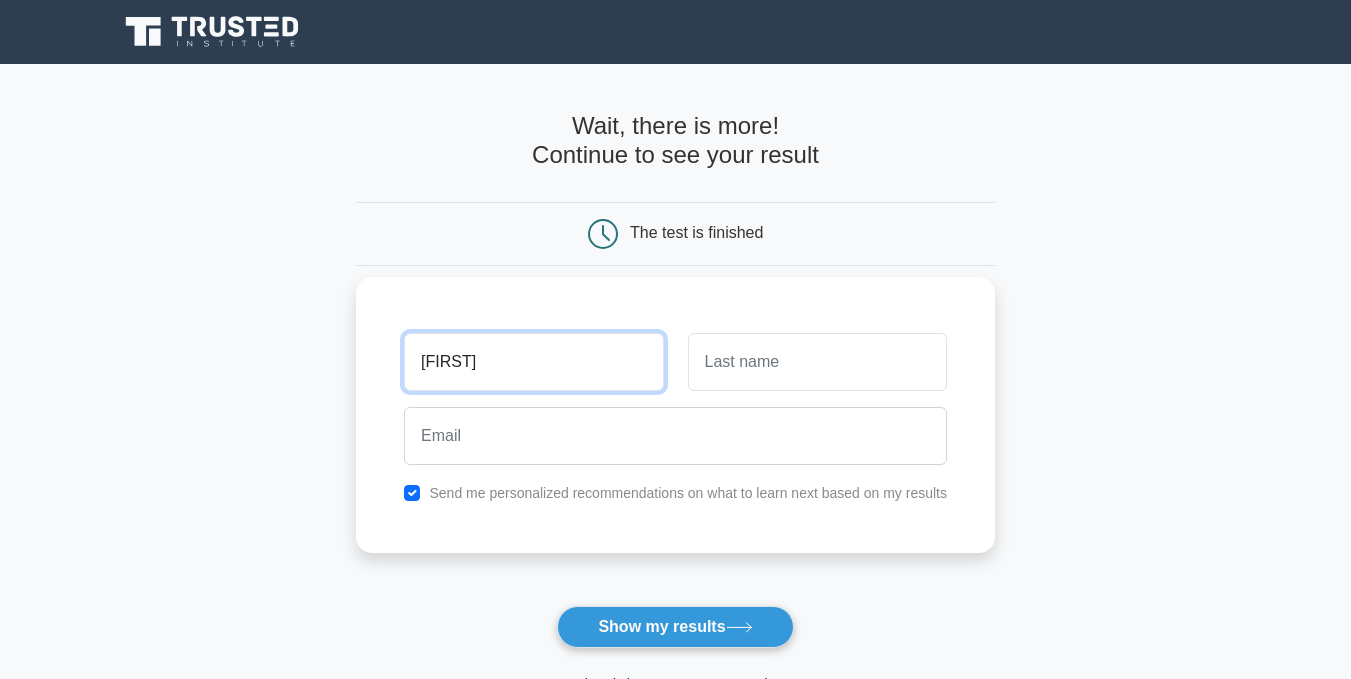 type on "[FIRST]" 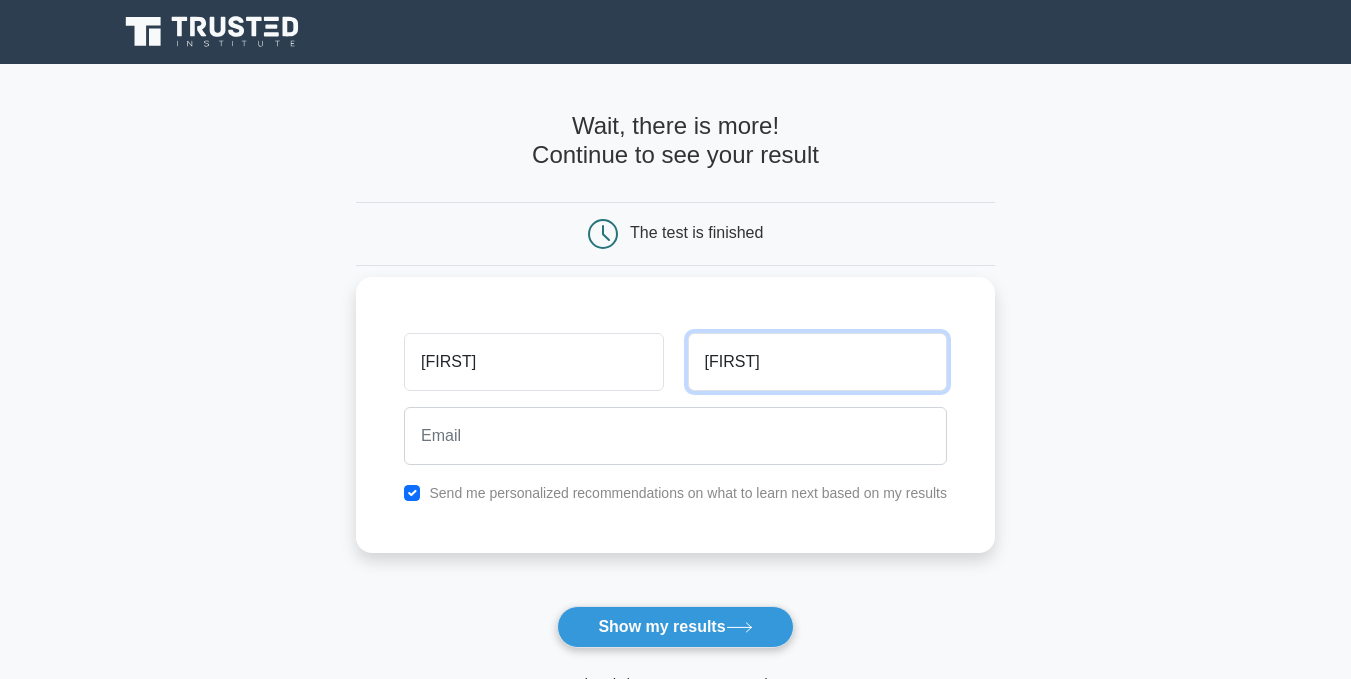 type on "[FIRST]" 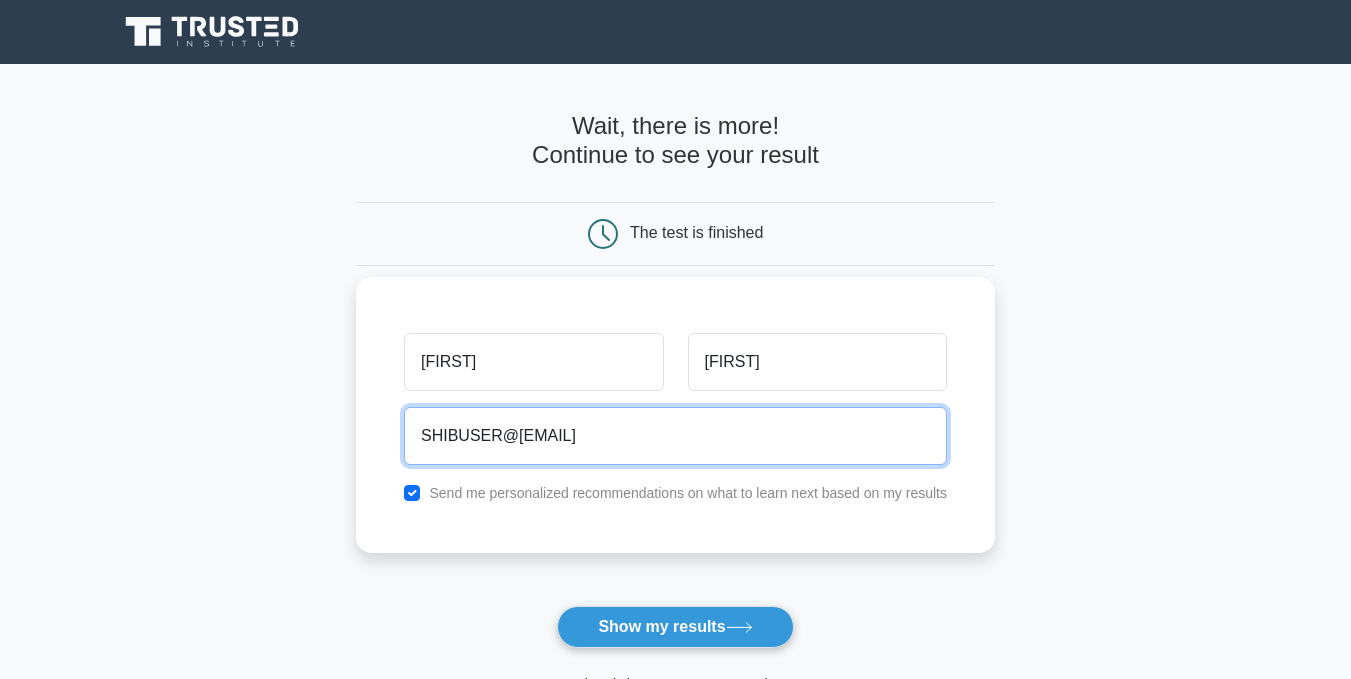 type on "SHIBUSER@[EMAIL]" 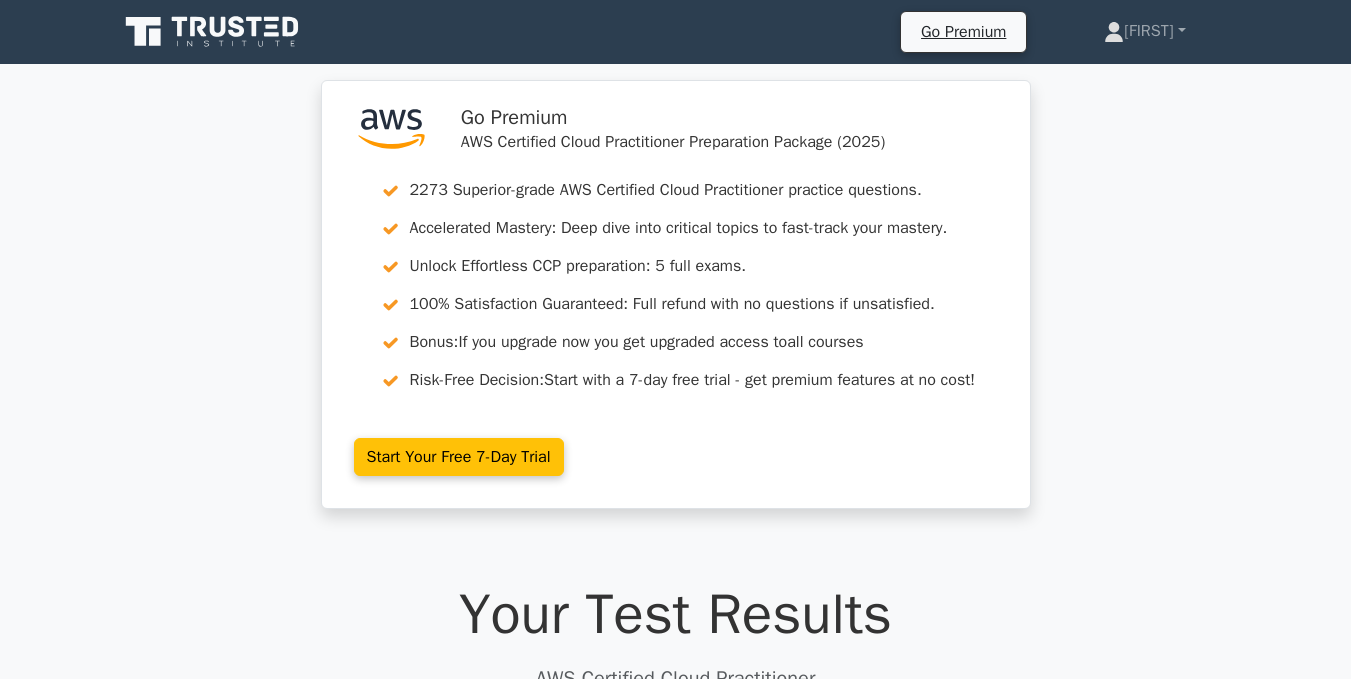 scroll, scrollTop: 0, scrollLeft: 0, axis: both 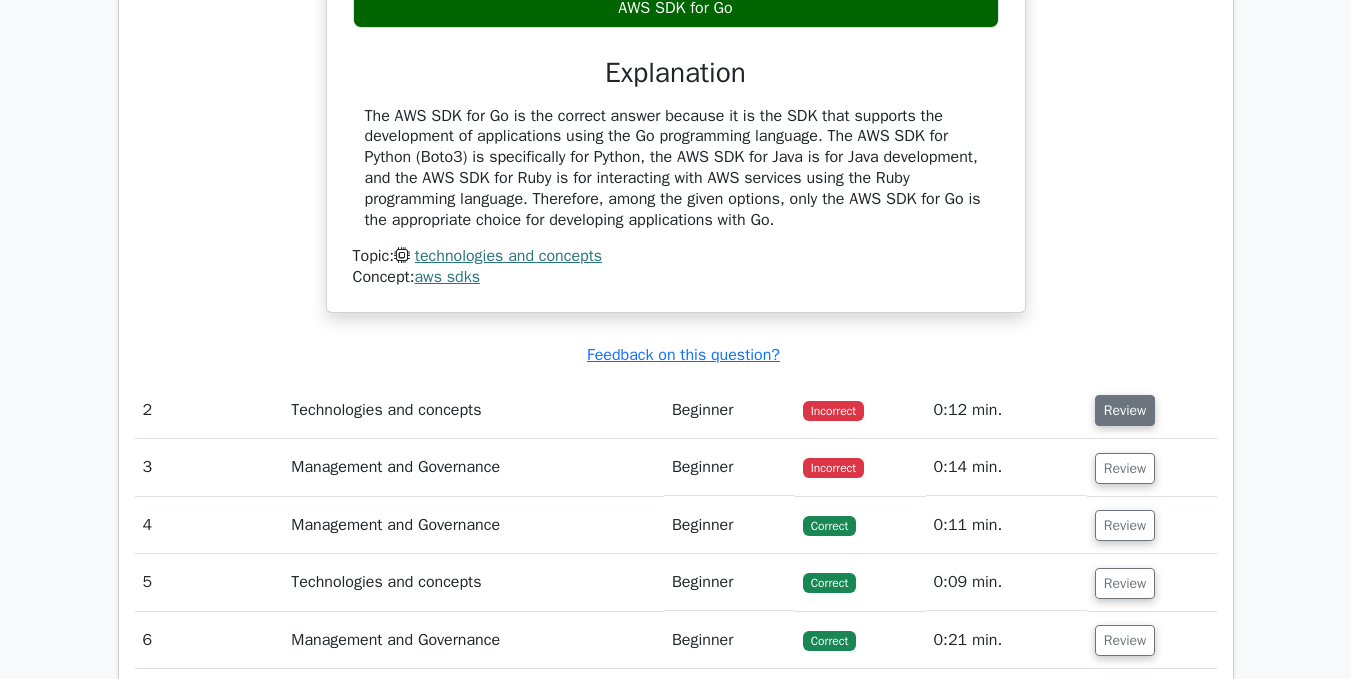 click on "Review" at bounding box center (1125, 410) 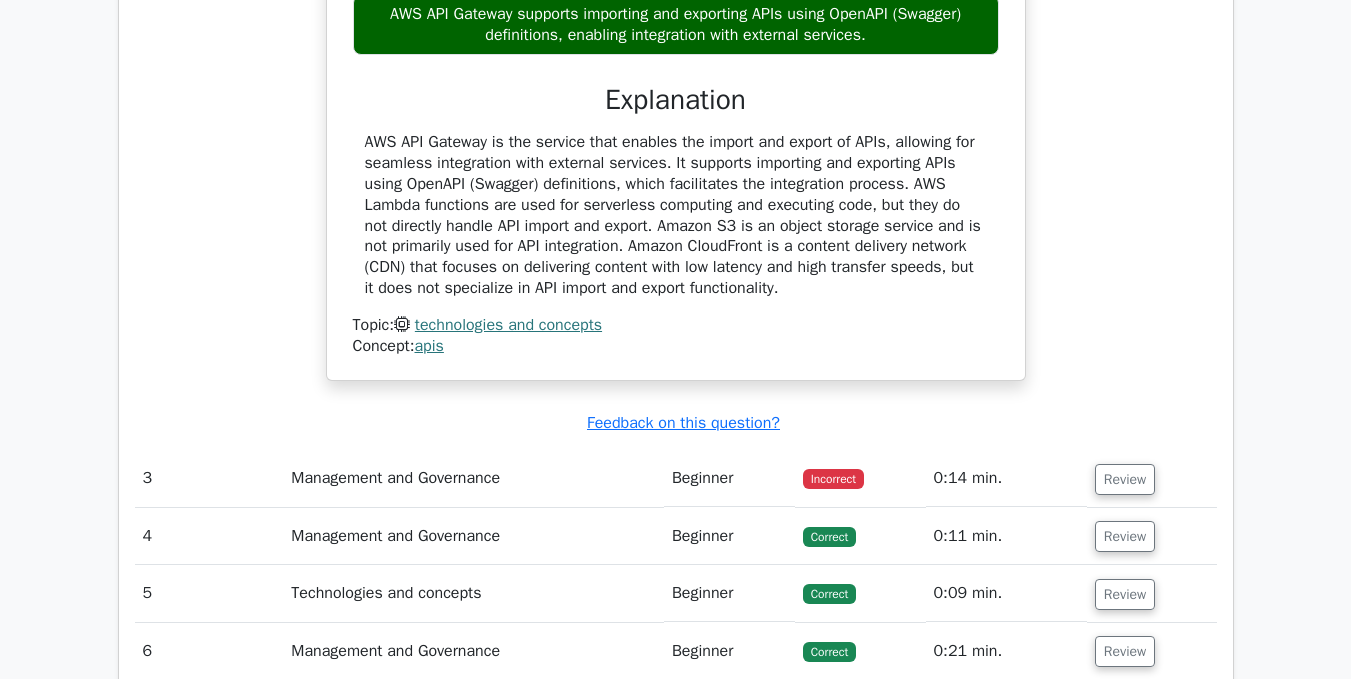scroll, scrollTop: 2704, scrollLeft: 0, axis: vertical 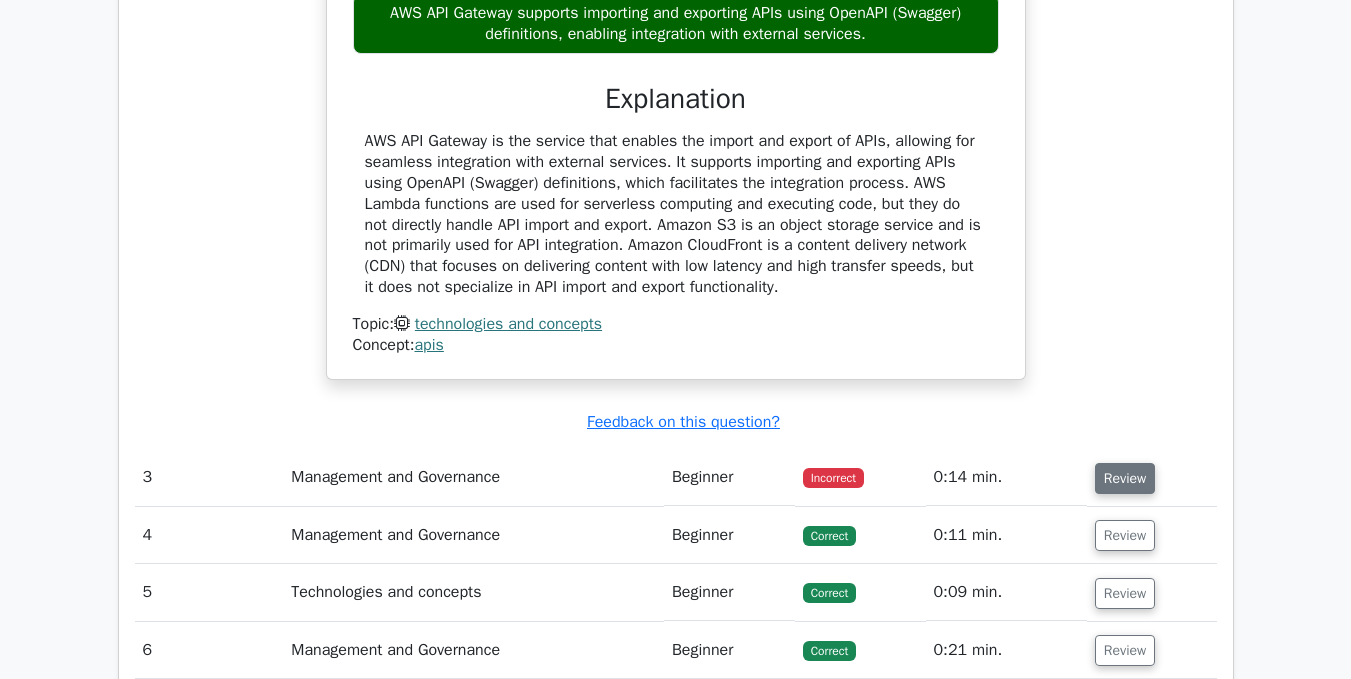 click on "Review" at bounding box center [1125, 478] 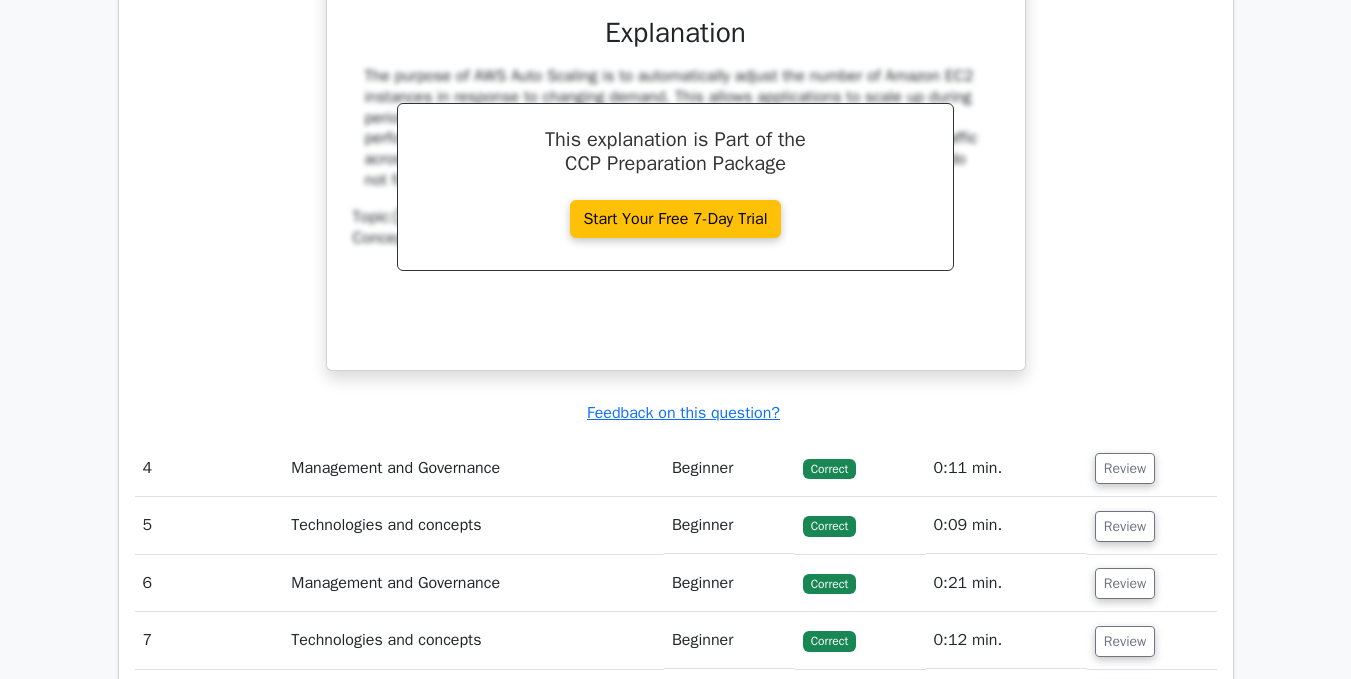 scroll, scrollTop: 3617, scrollLeft: 0, axis: vertical 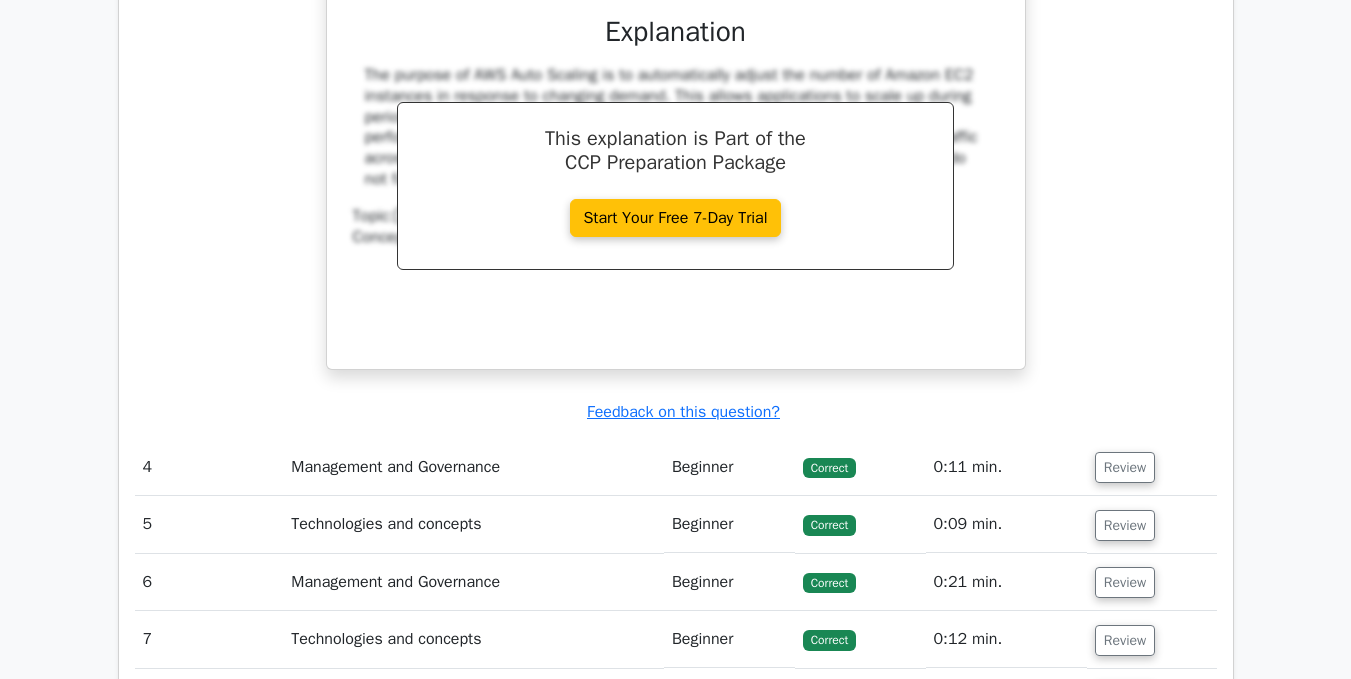 click on "Review" at bounding box center [1125, 467] 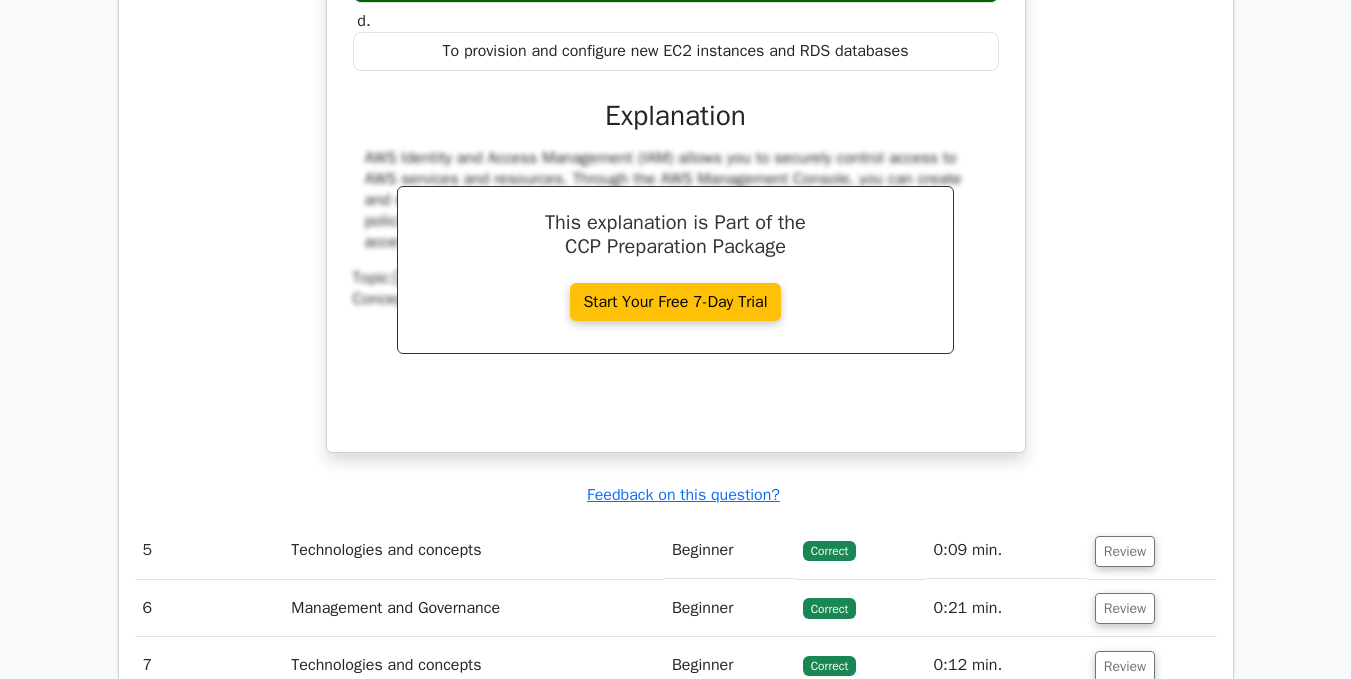 scroll, scrollTop: 4399, scrollLeft: 0, axis: vertical 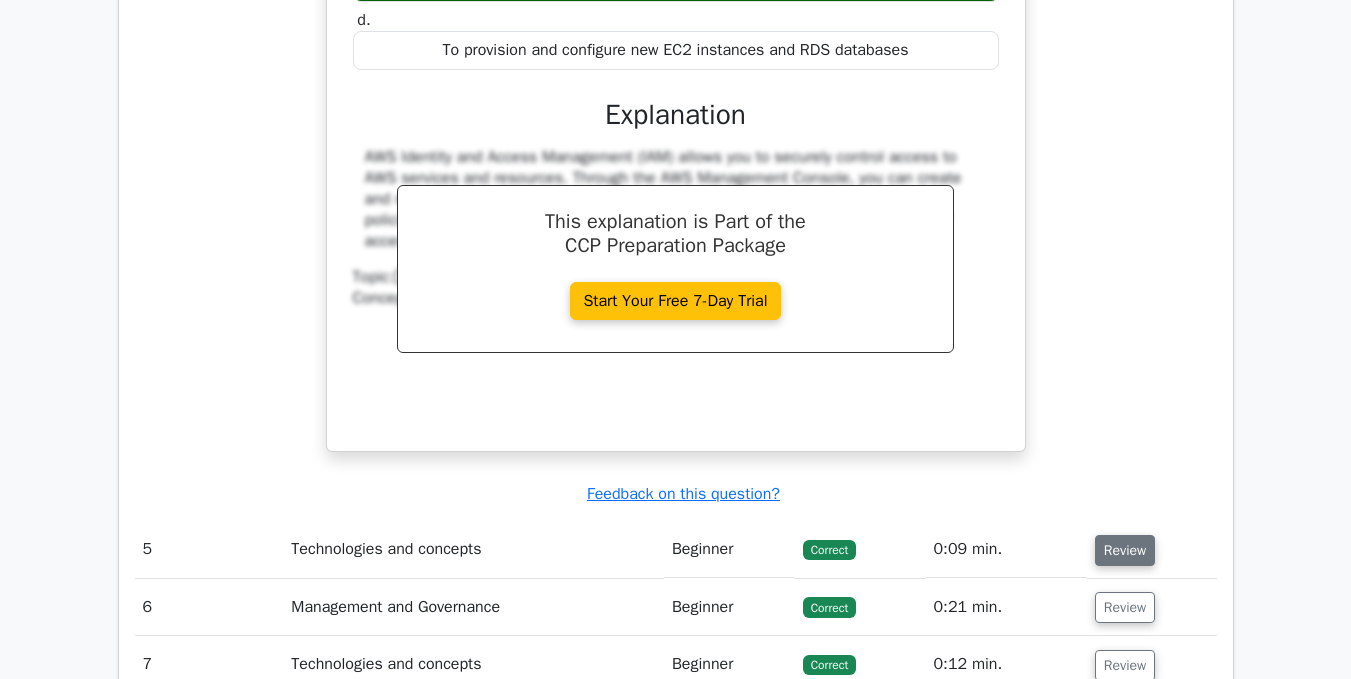 click on "Review" at bounding box center (1125, 550) 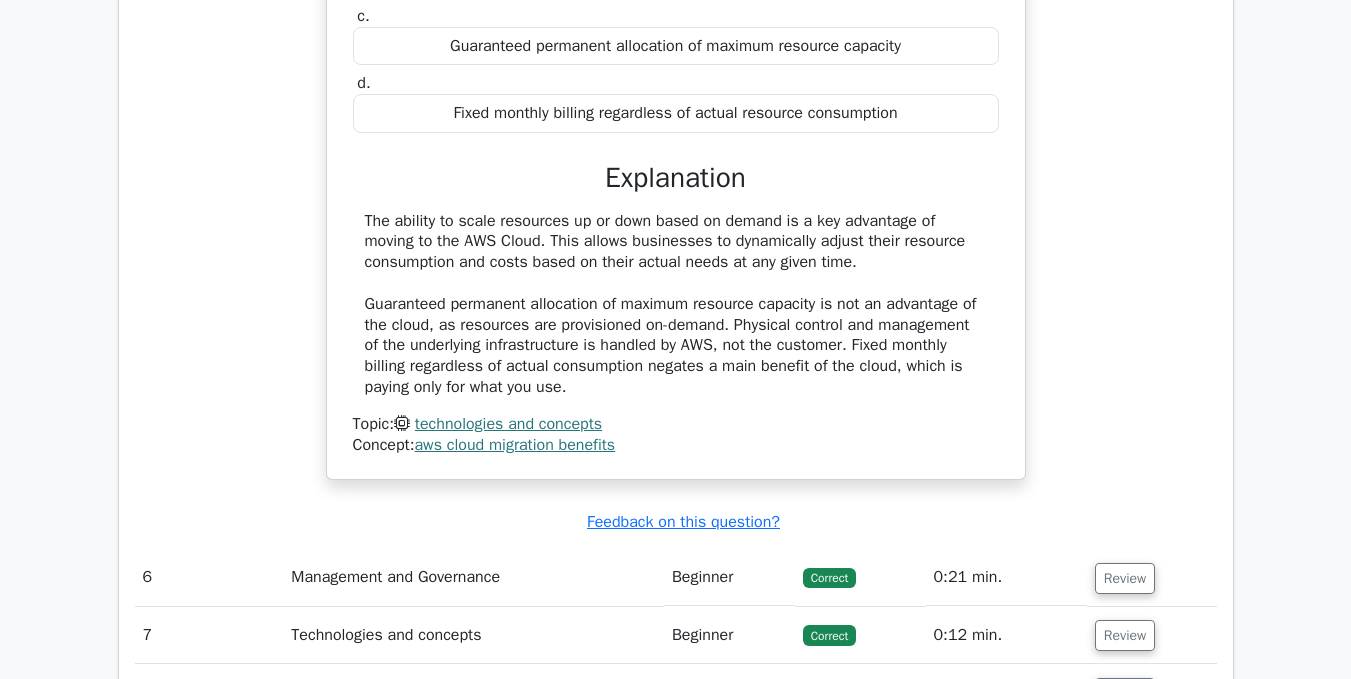scroll, scrollTop: 5177, scrollLeft: 0, axis: vertical 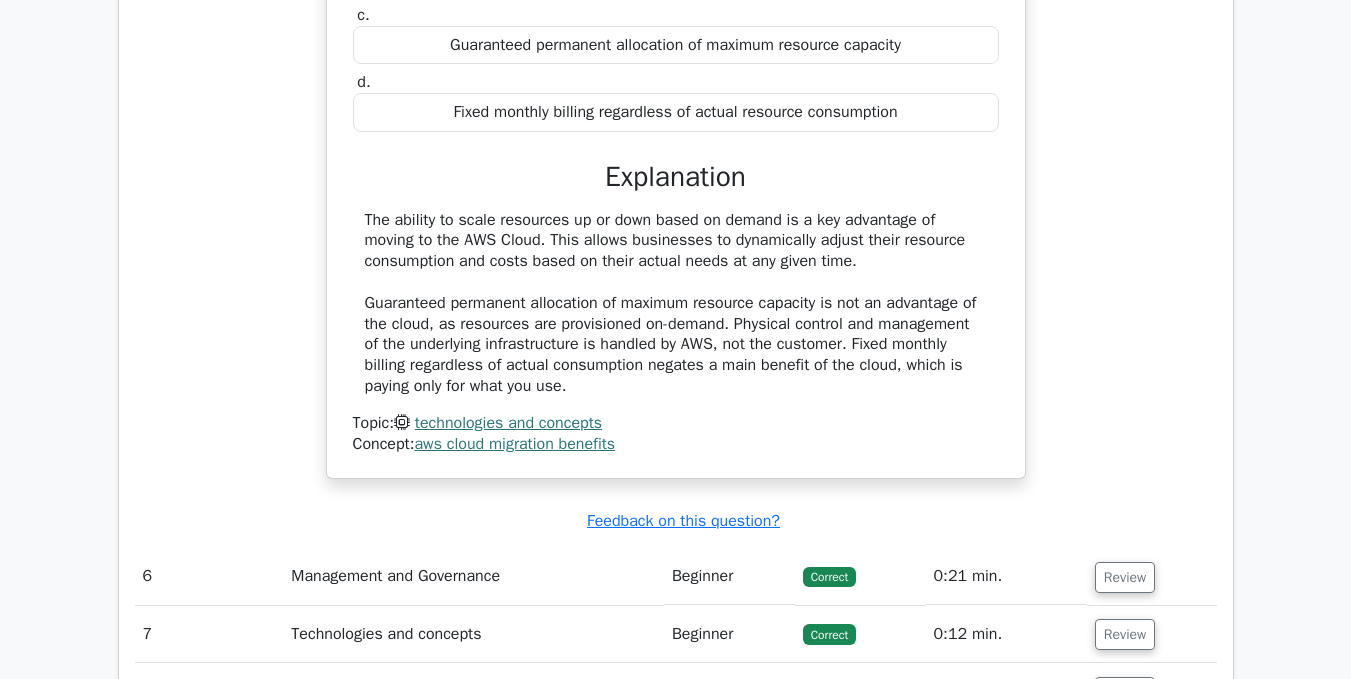 click on "Review" at bounding box center (1125, 577) 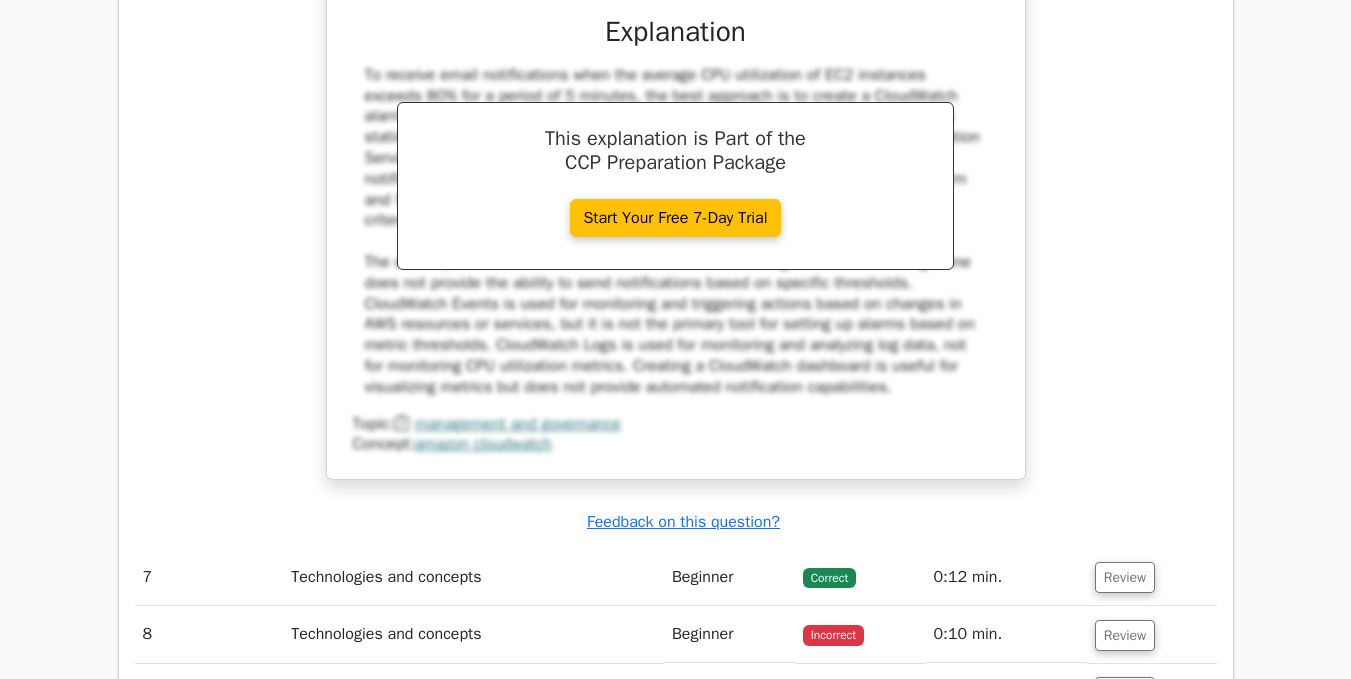 scroll, scrollTop: 6288, scrollLeft: 0, axis: vertical 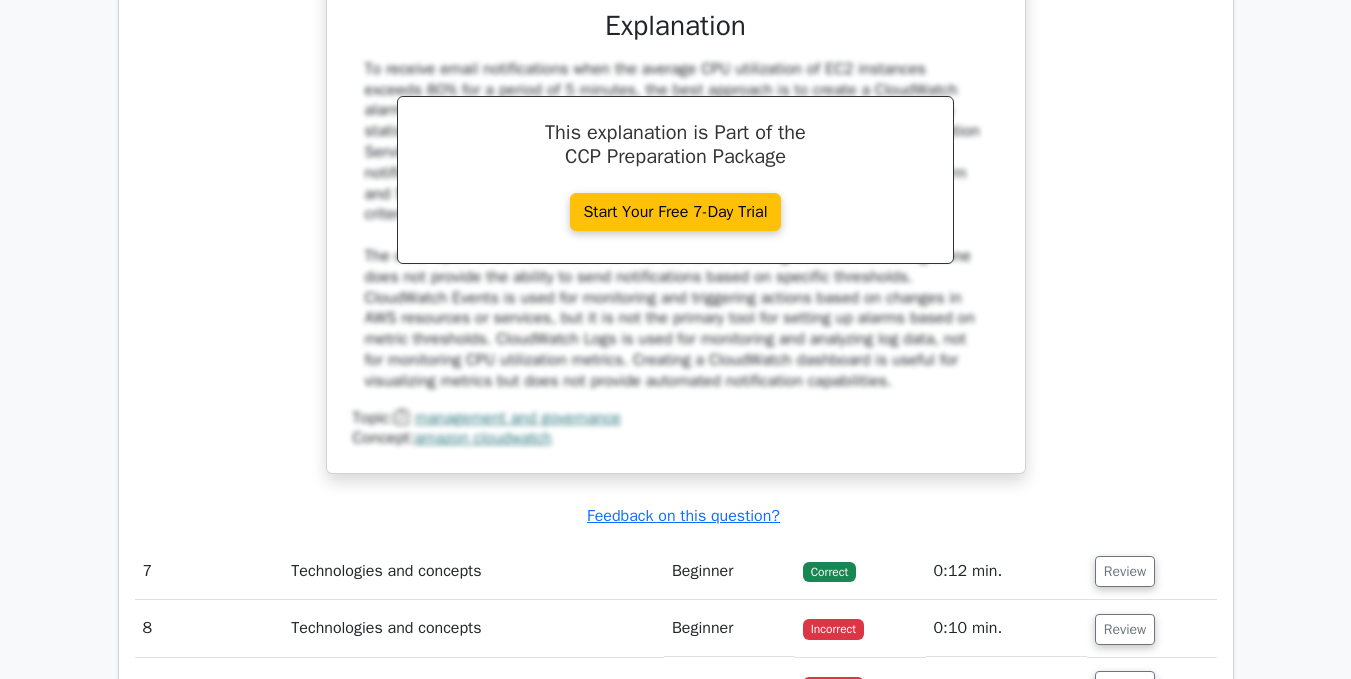 click on "Review" at bounding box center (1125, 571) 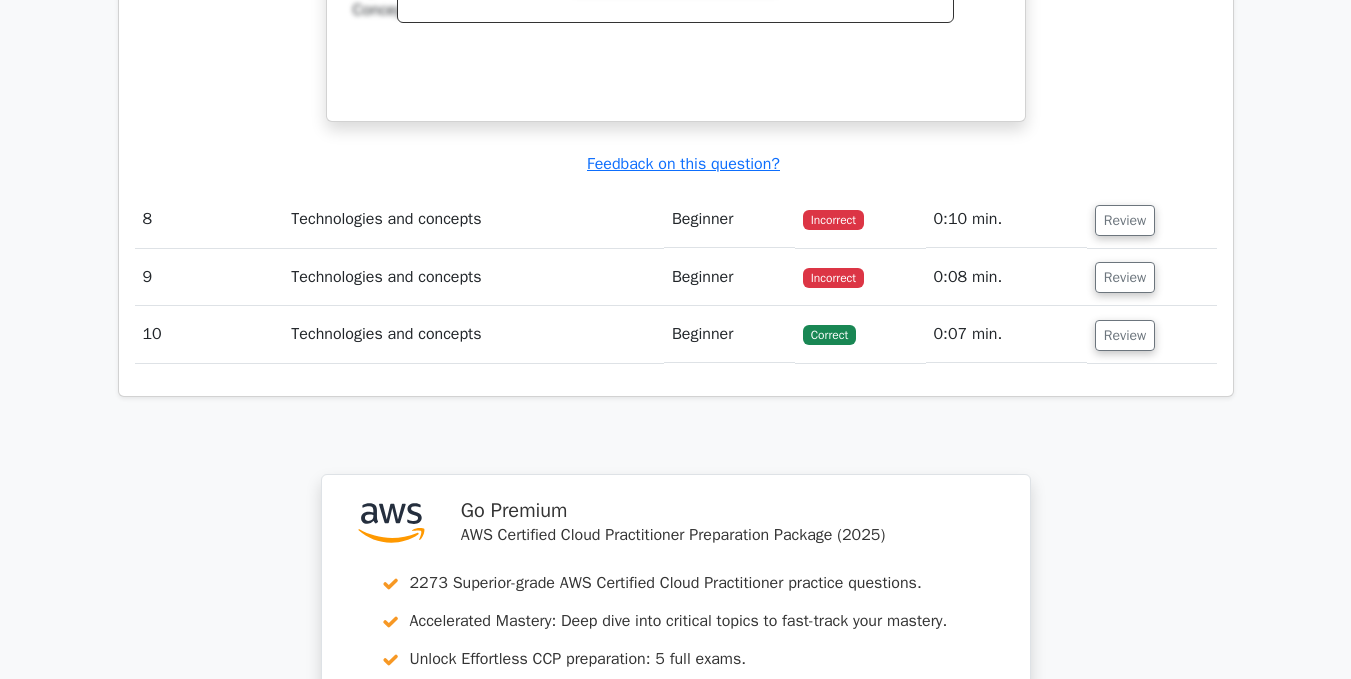 scroll, scrollTop: 7502, scrollLeft: 0, axis: vertical 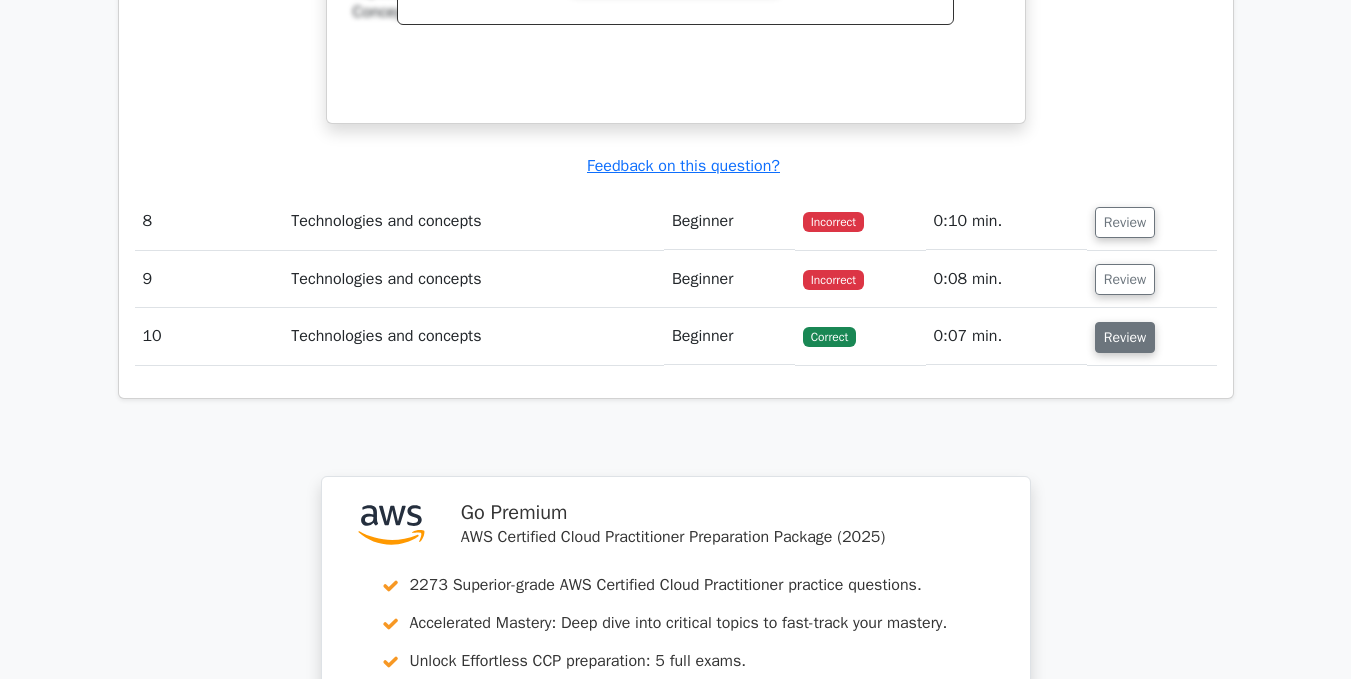 click on "Review" at bounding box center (1125, 337) 